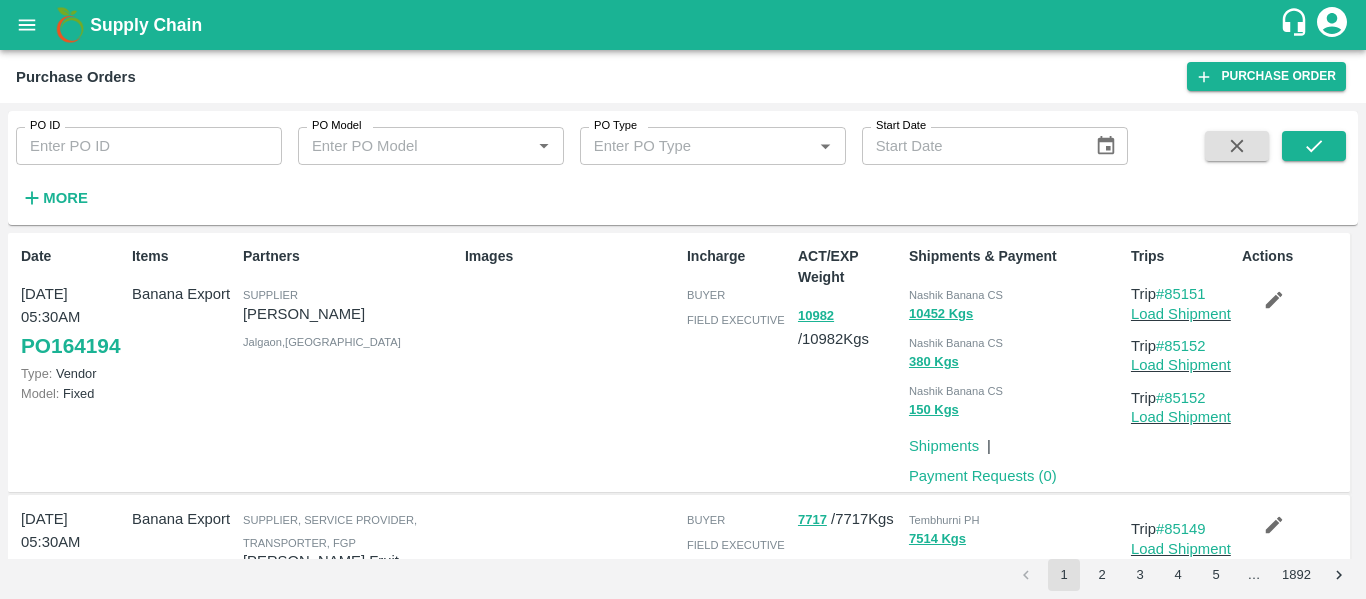 scroll, scrollTop: 0, scrollLeft: 0, axis: both 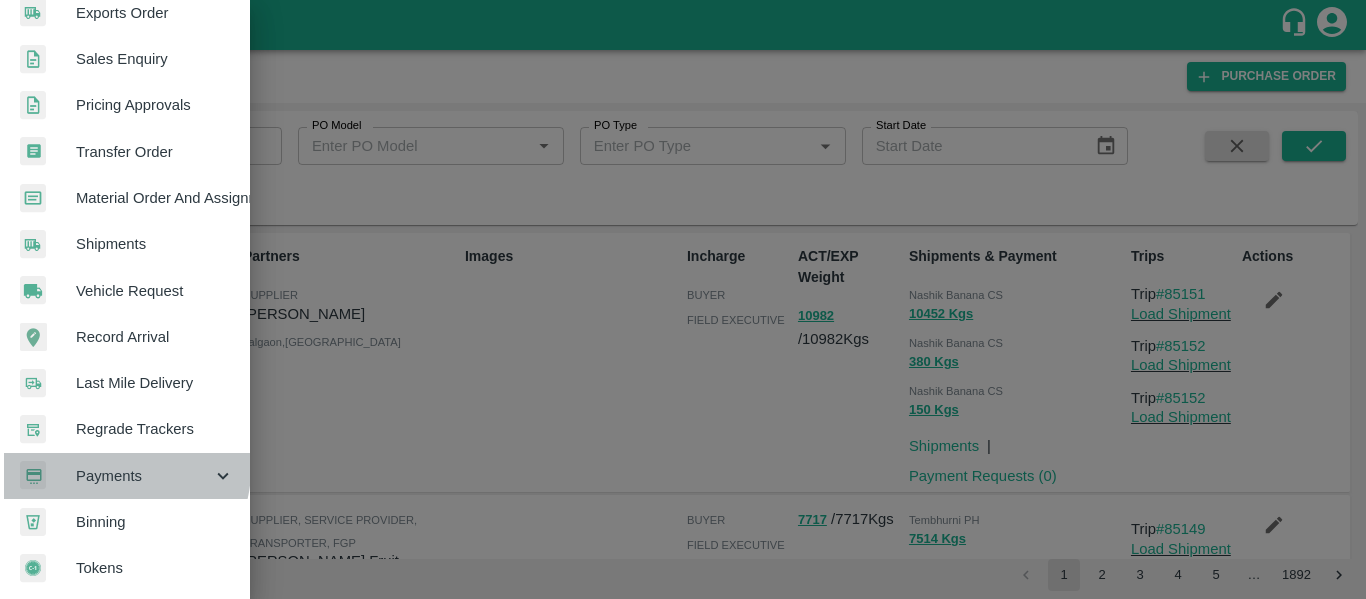 click on "Payments" at bounding box center (144, 476) 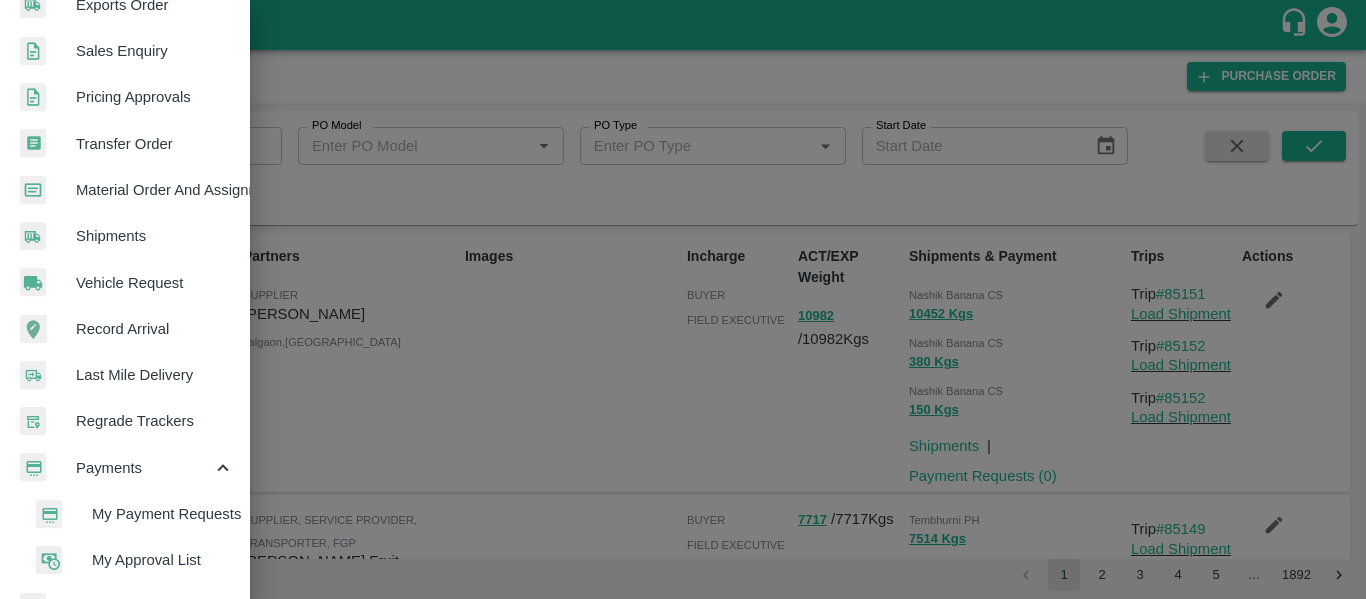 click on "My Payment Requests" at bounding box center (163, 514) 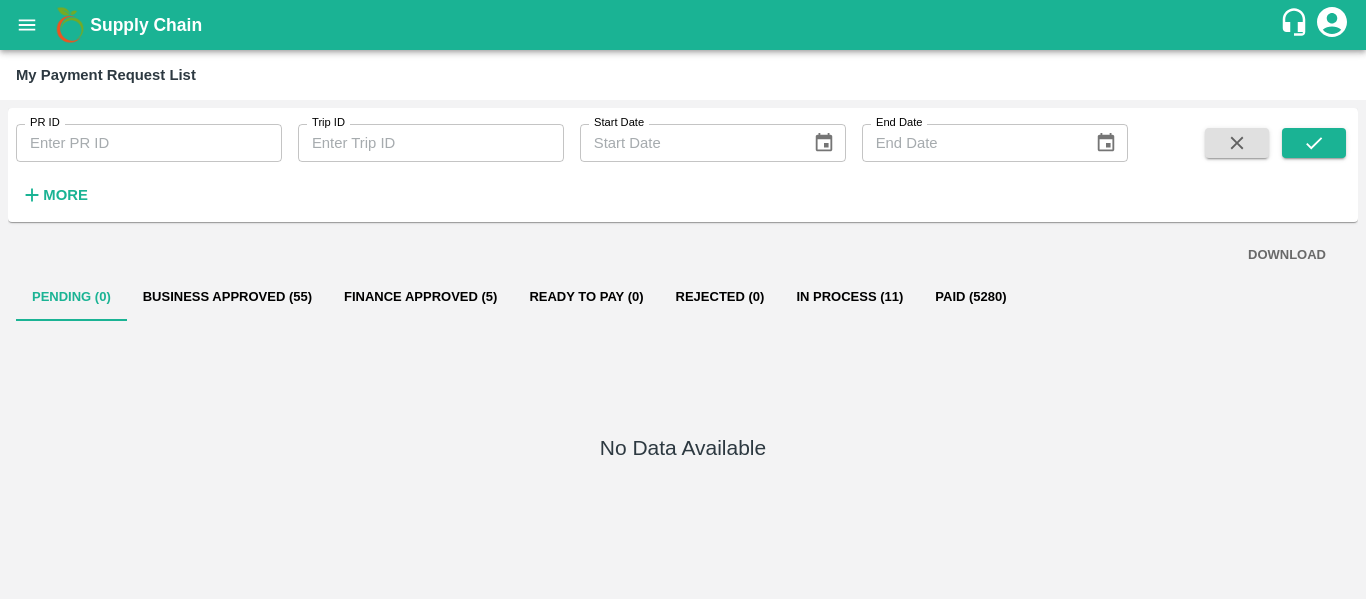 click on "Business Approved (55)" at bounding box center (227, 297) 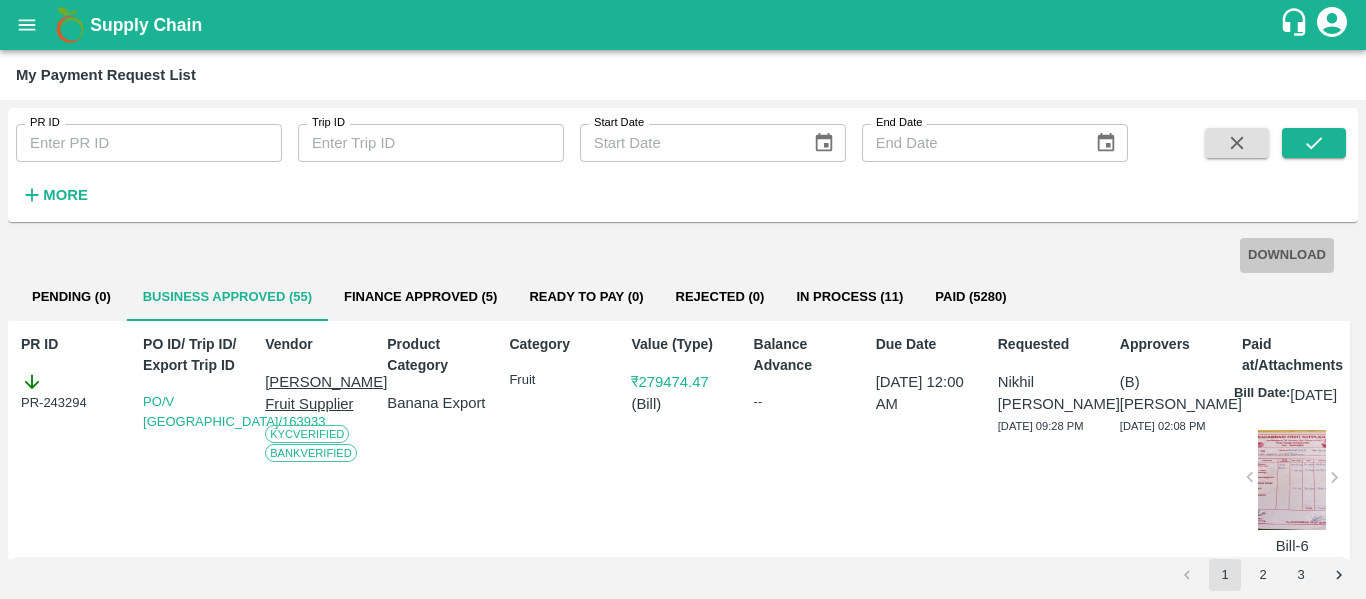 click on "DOWNLOAD" at bounding box center (1287, 255) 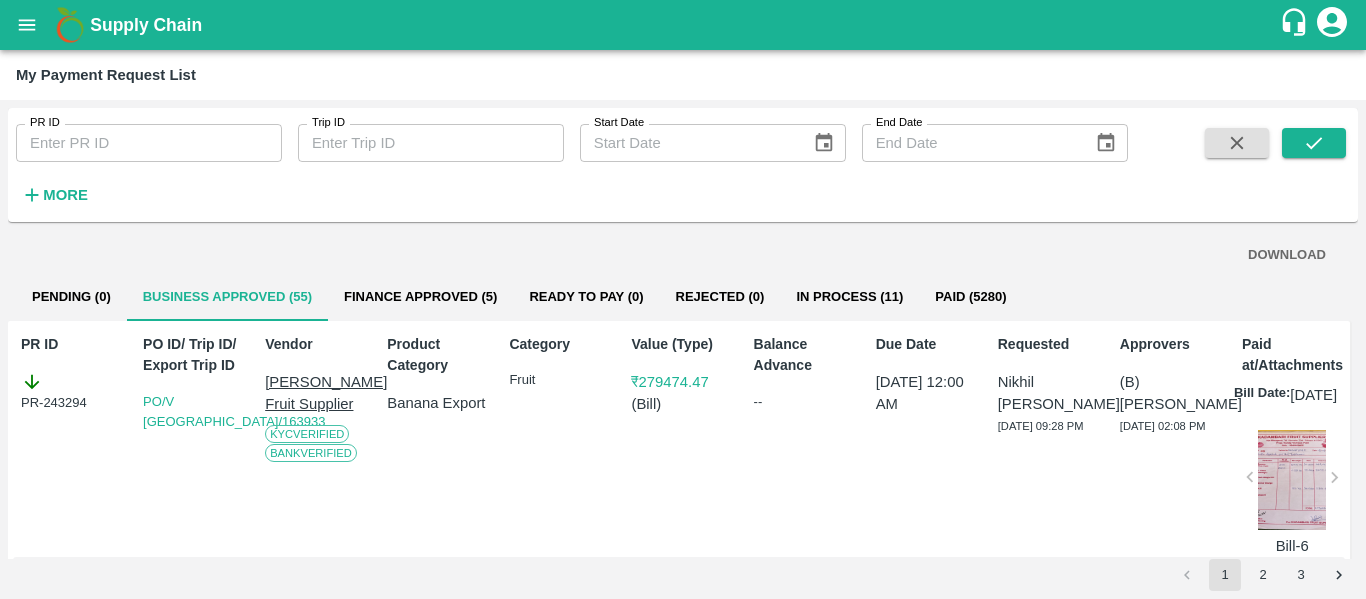 click on "2" at bounding box center (1263, 575) 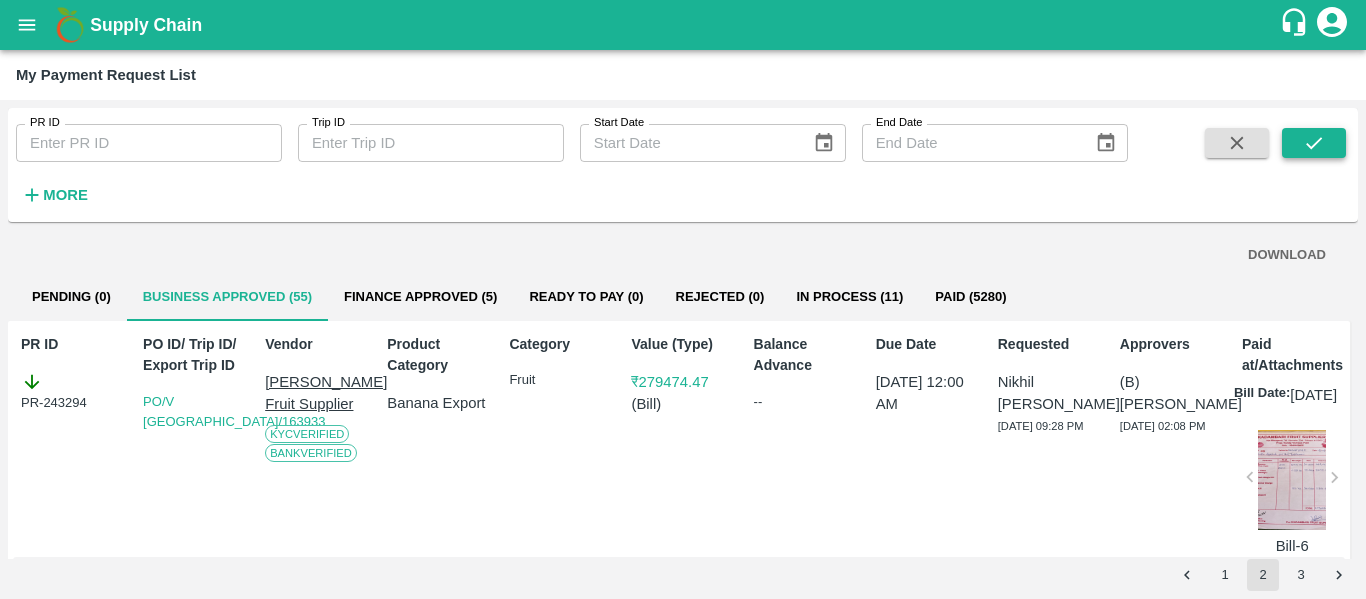 click at bounding box center [1314, 143] 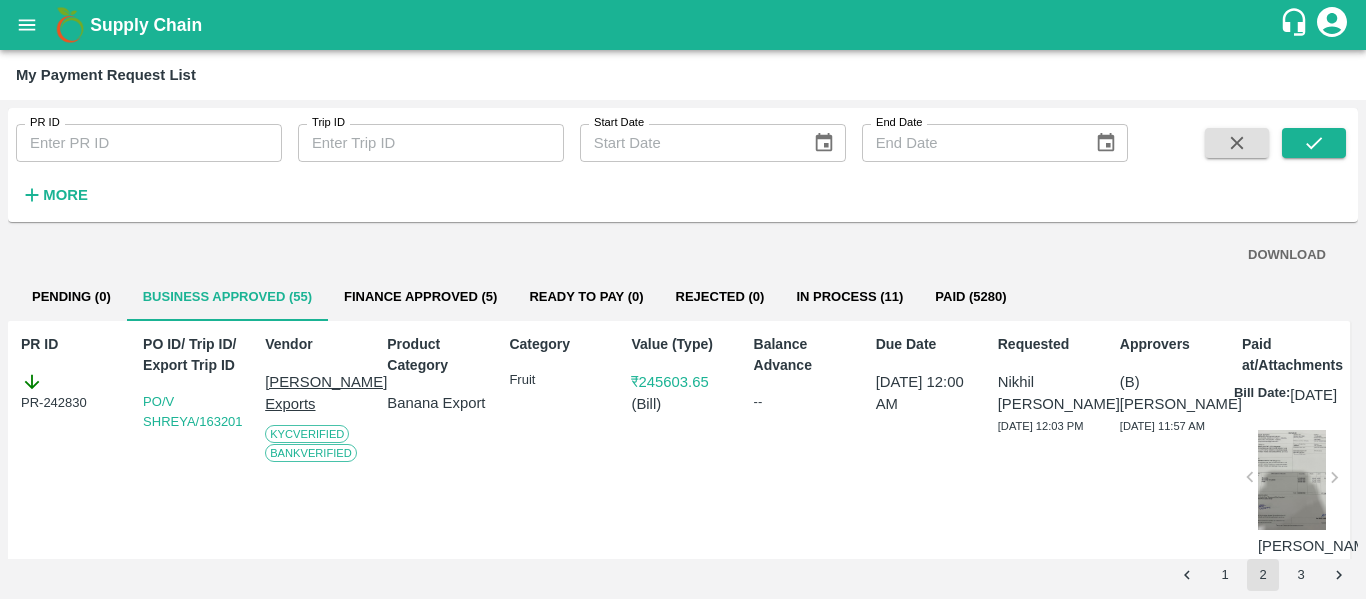 click on "DOWNLOAD" at bounding box center (1287, 255) 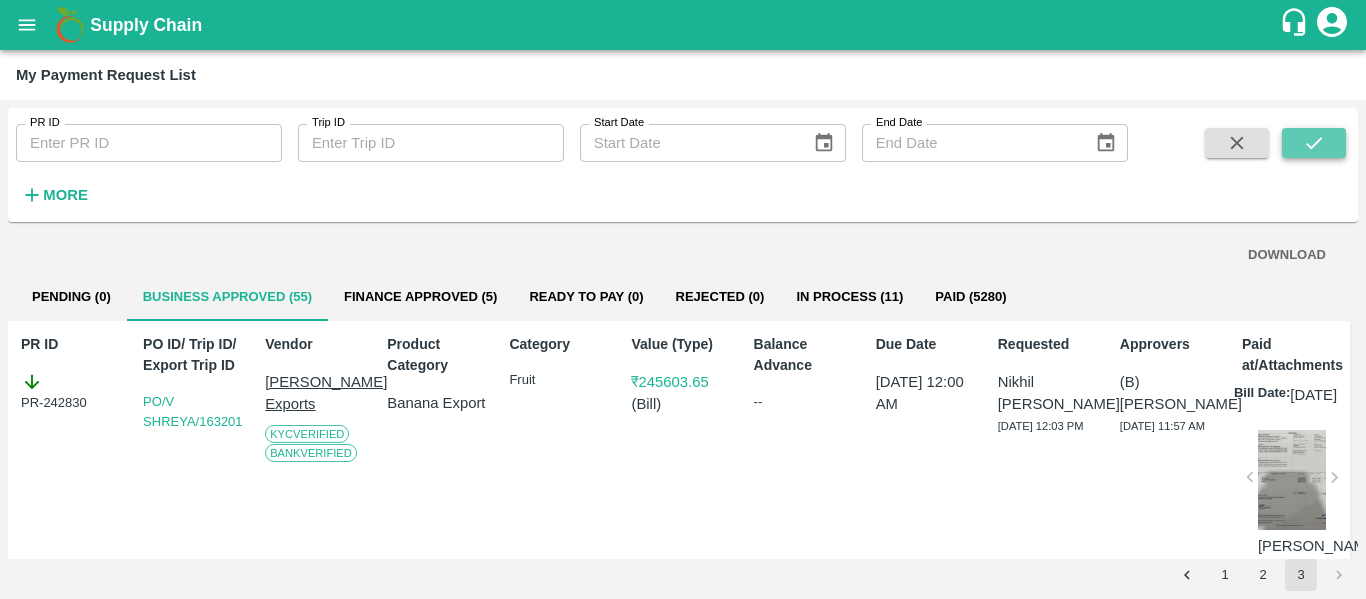 click at bounding box center [1314, 143] 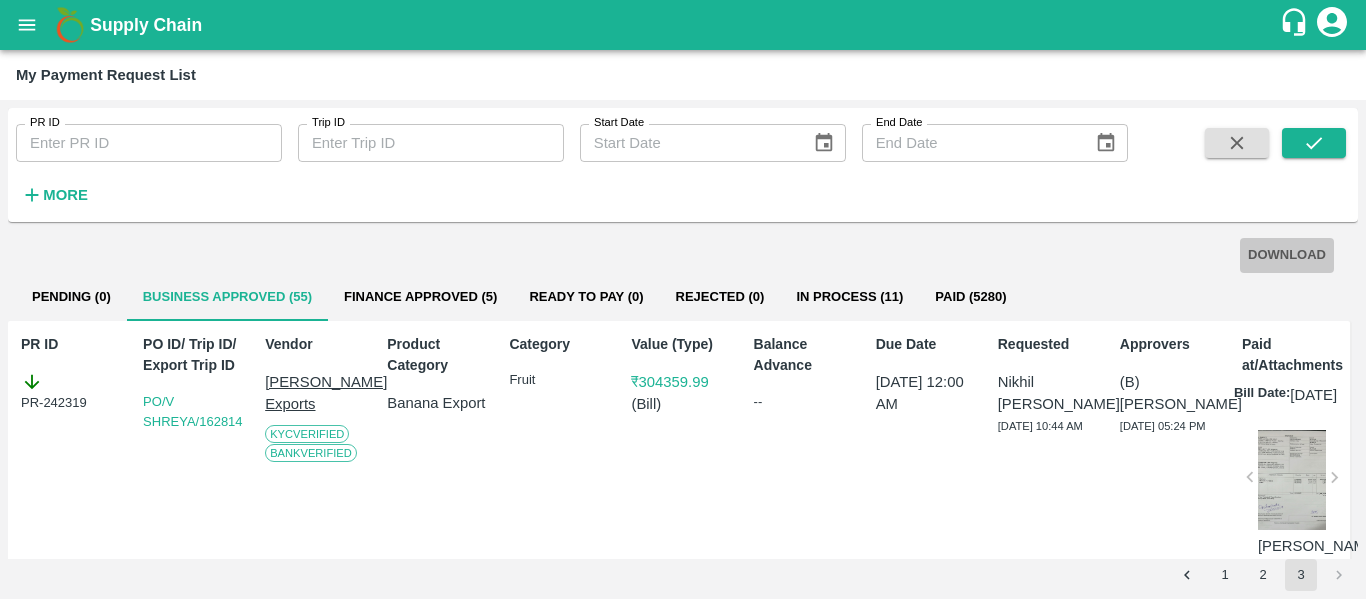 click on "DOWNLOAD" at bounding box center (1287, 255) 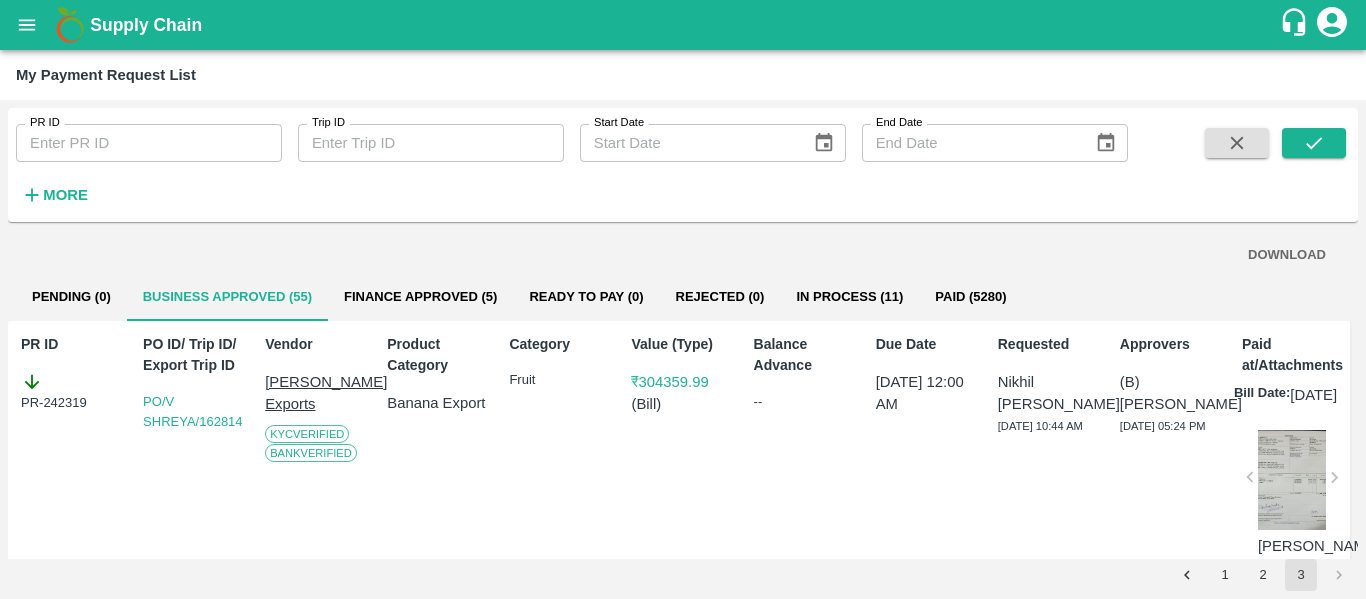 click 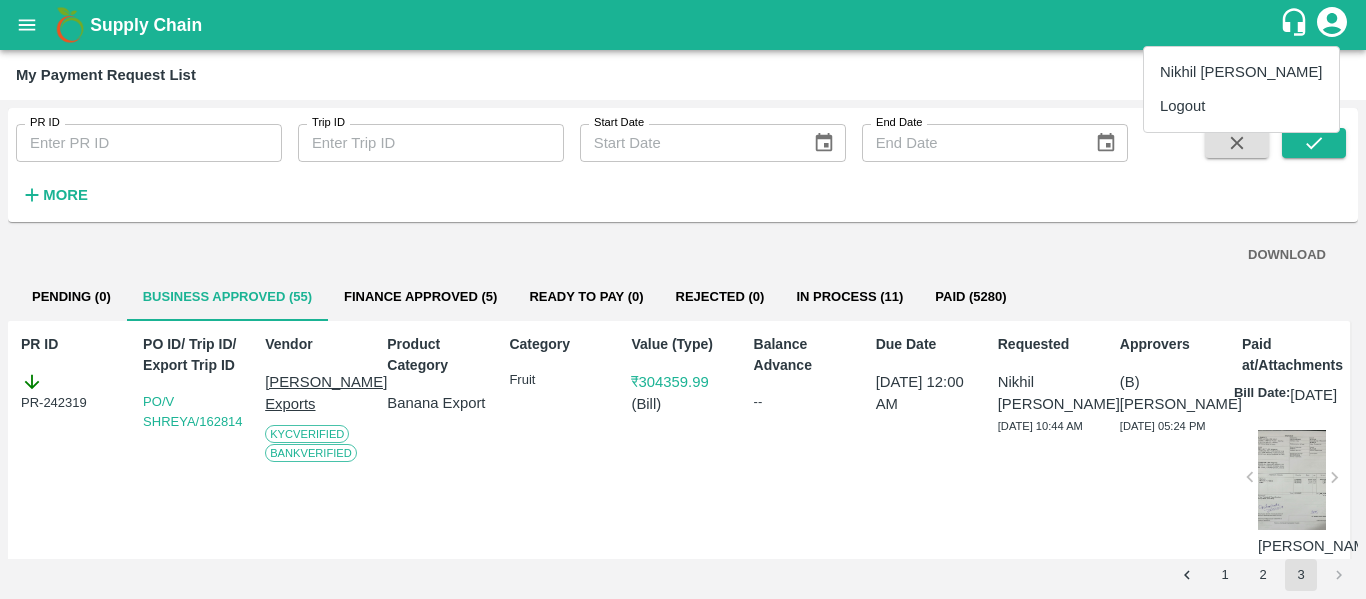 click on "Logout" at bounding box center (1241, 106) 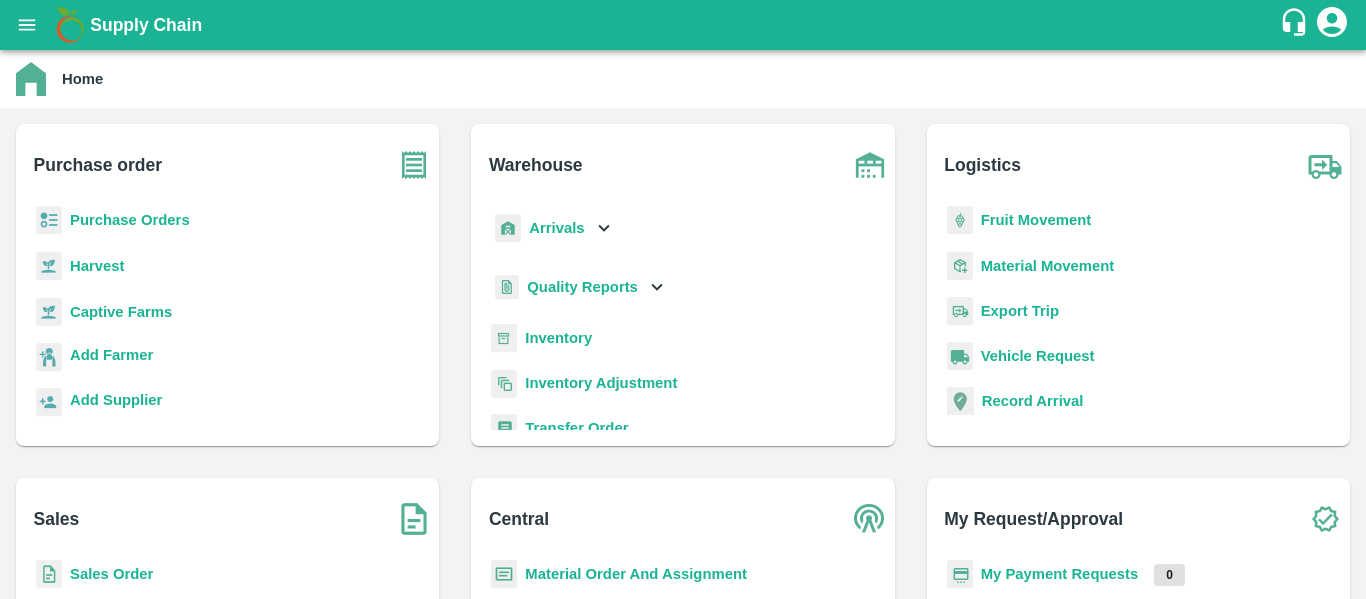 click on "My Payment Requests 0" at bounding box center (1138, 582) 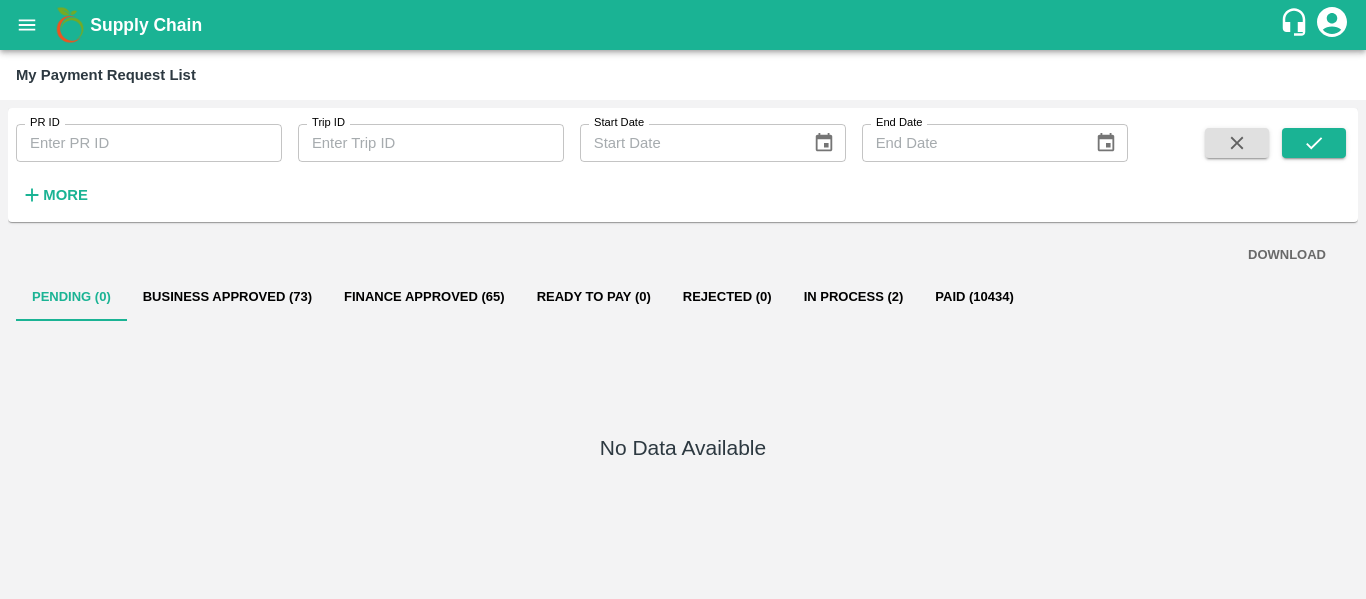 click on "Business Approved (73)" at bounding box center (227, 297) 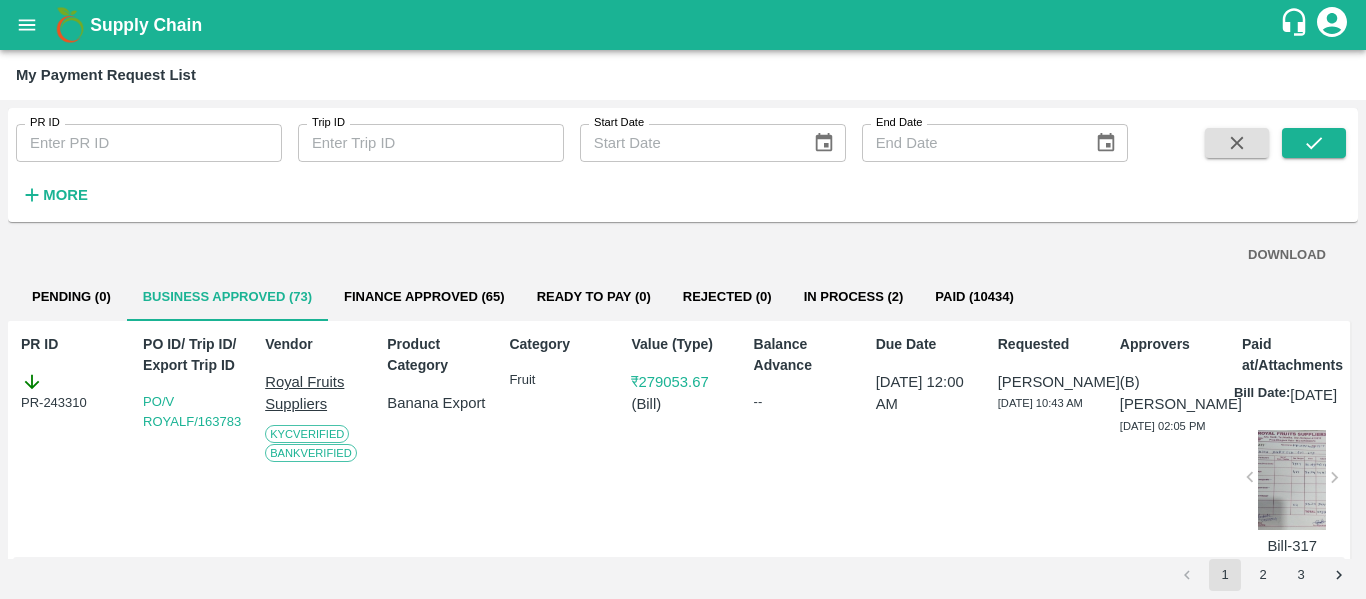 click on "DOWNLOAD" at bounding box center [1287, 255] 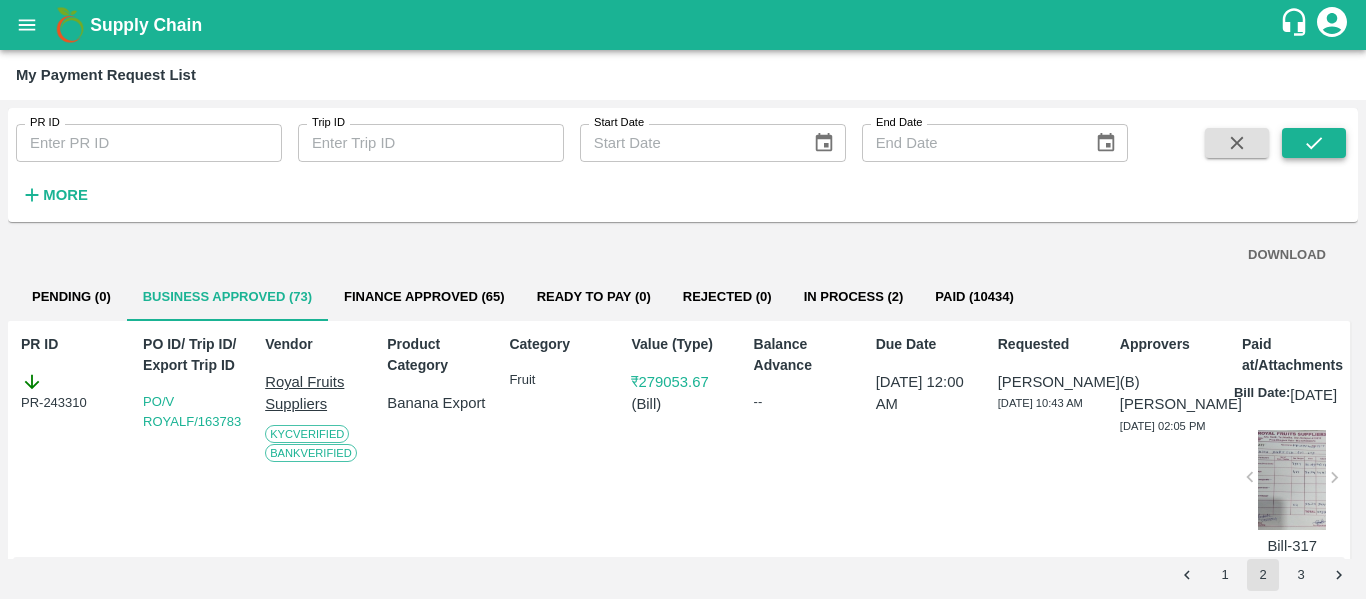 click 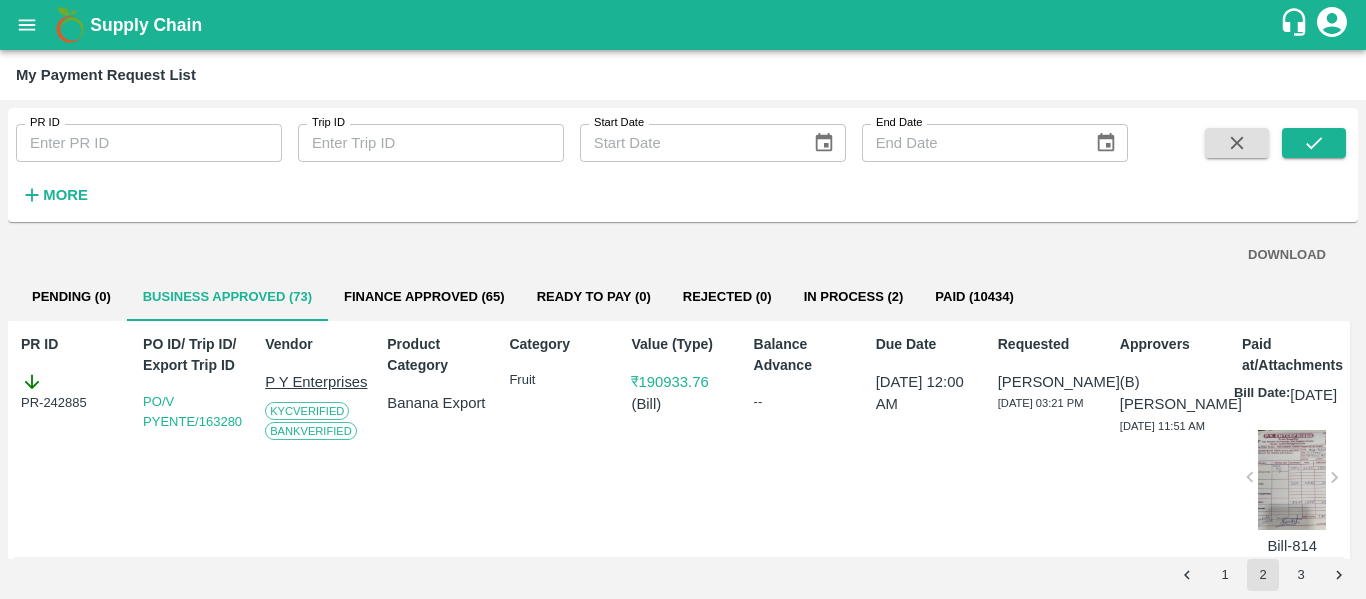 click on "DOWNLOAD" at bounding box center [1287, 255] 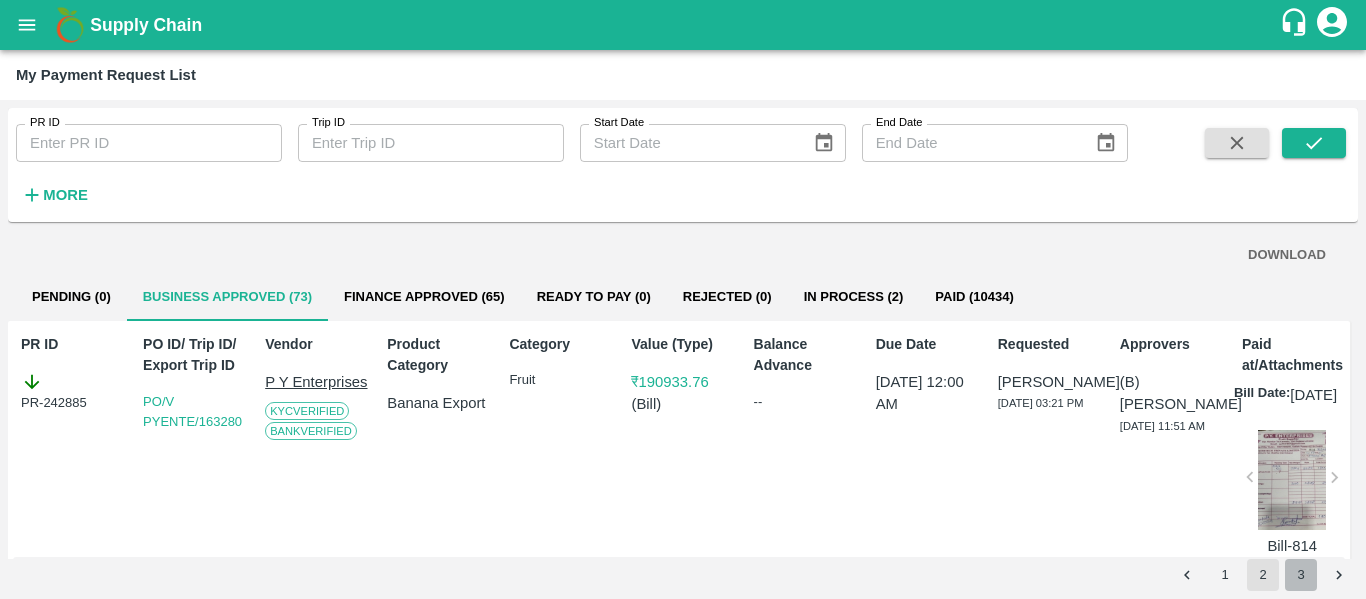 click on "3" at bounding box center [1301, 575] 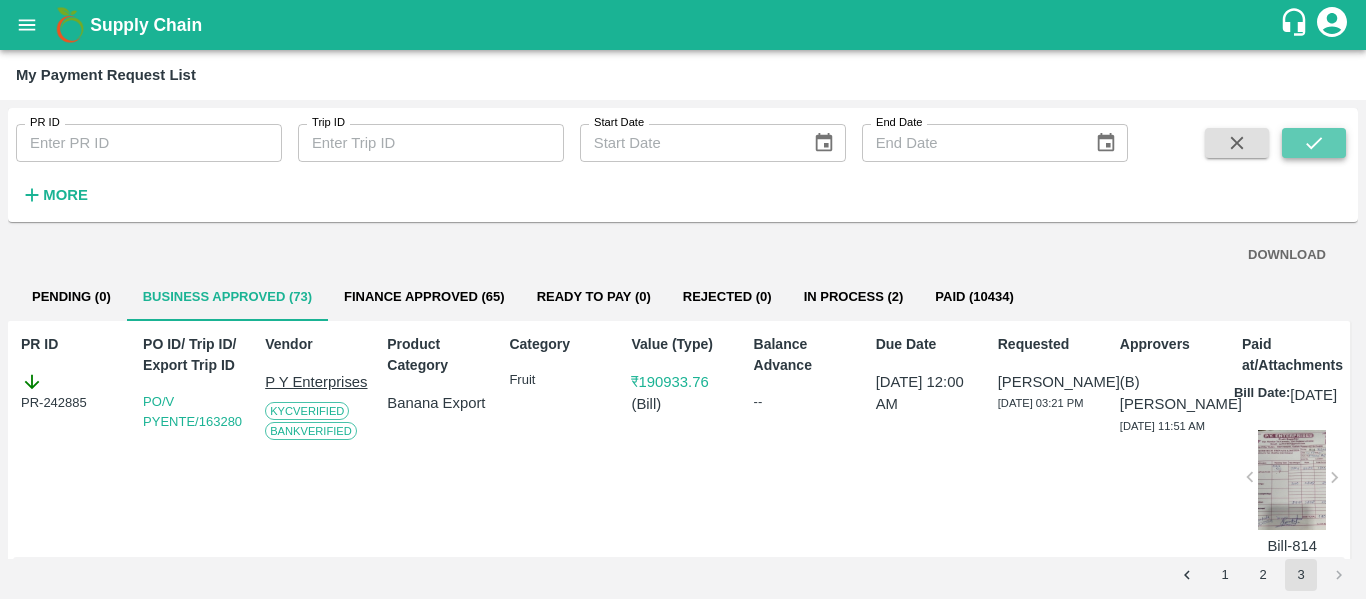click 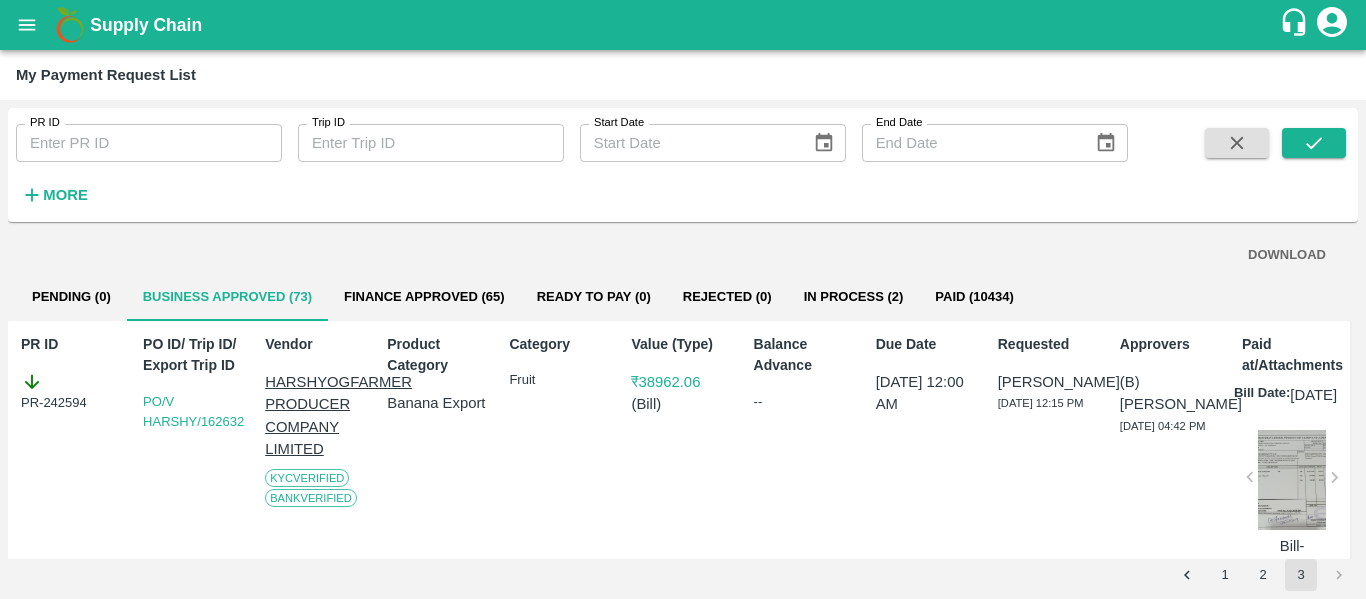 click on "DOWNLOAD" at bounding box center (1287, 255) 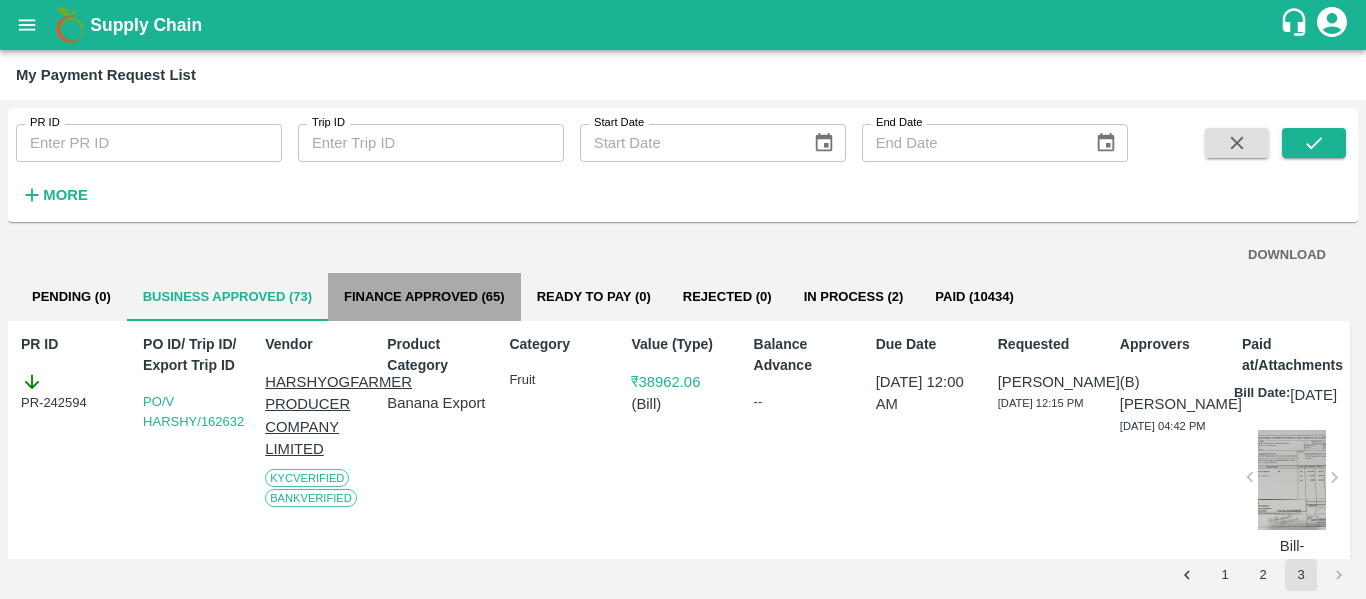 click on "Finance Approved (65)" at bounding box center (424, 297) 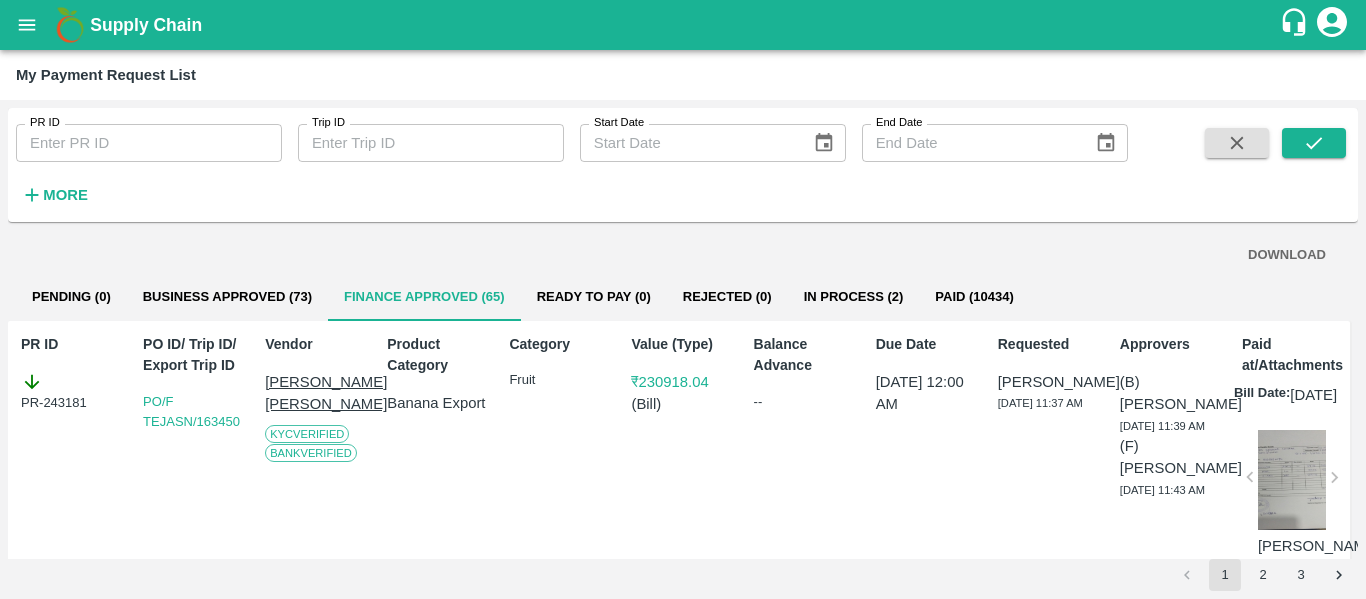 click on "DOWNLOAD" at bounding box center [1287, 255] 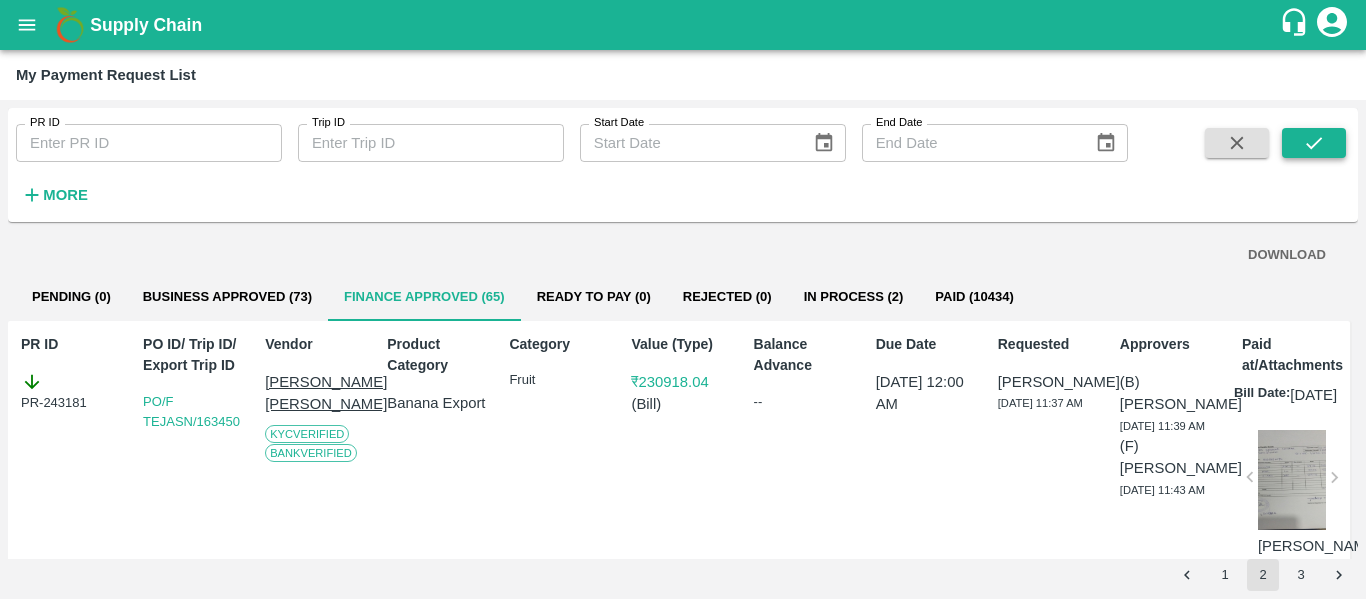 click at bounding box center [1314, 143] 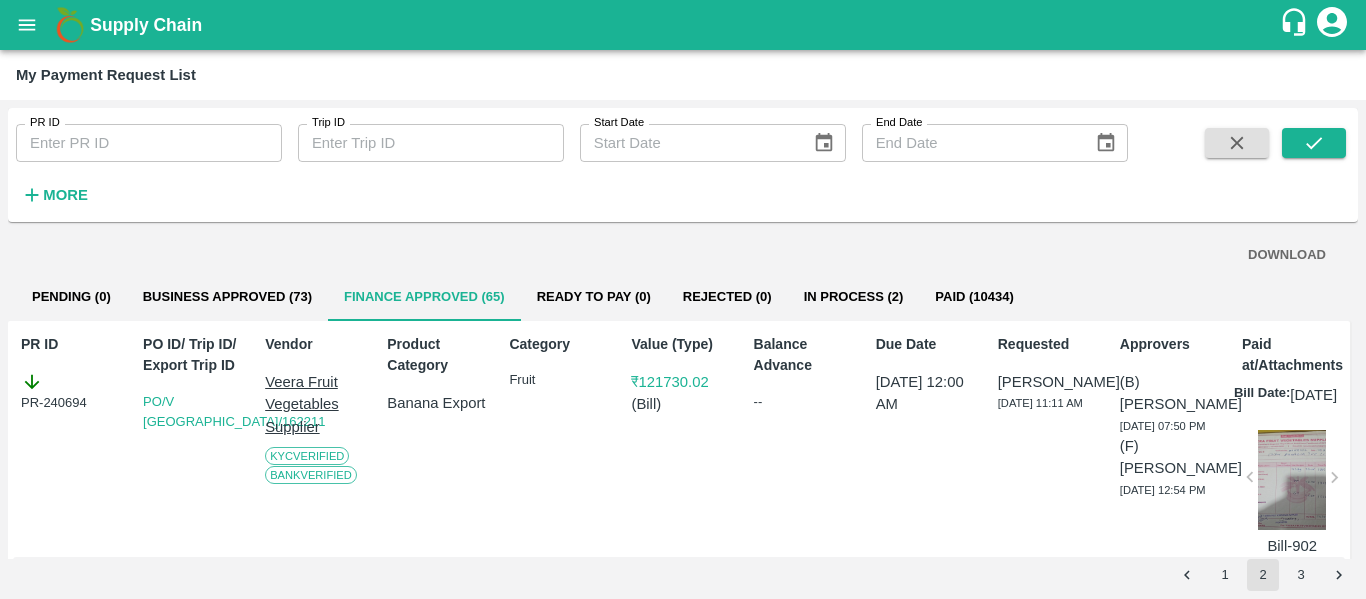 click on "DOWNLOAD" at bounding box center (1287, 255) 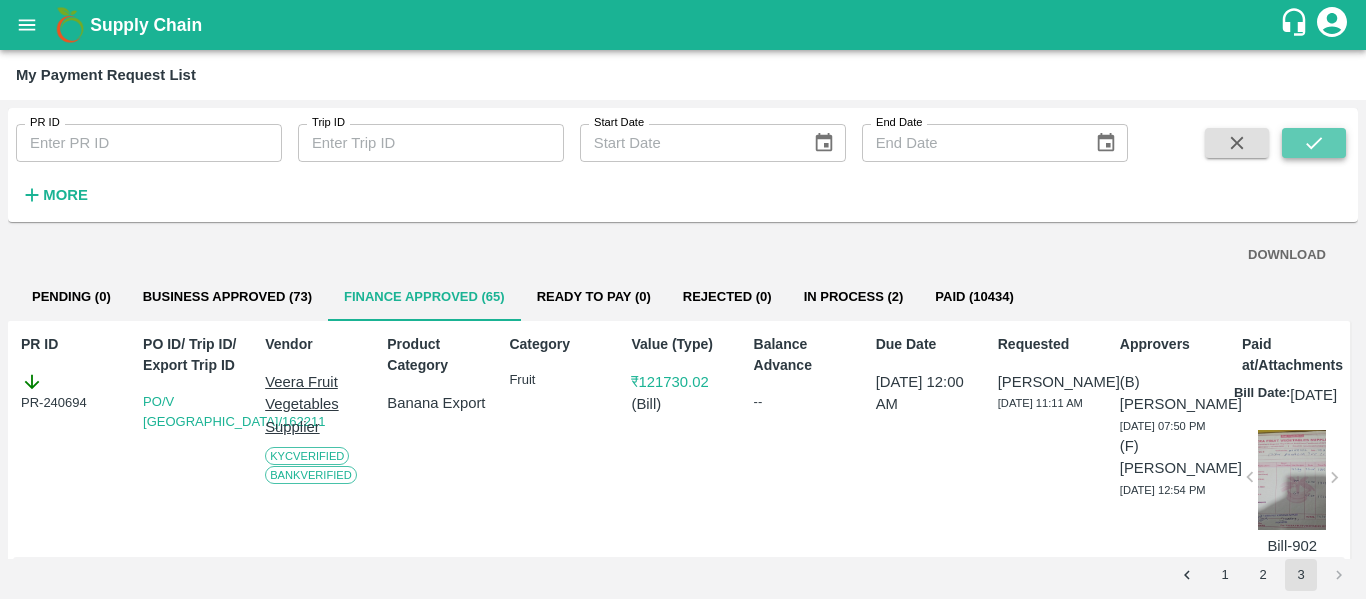 click 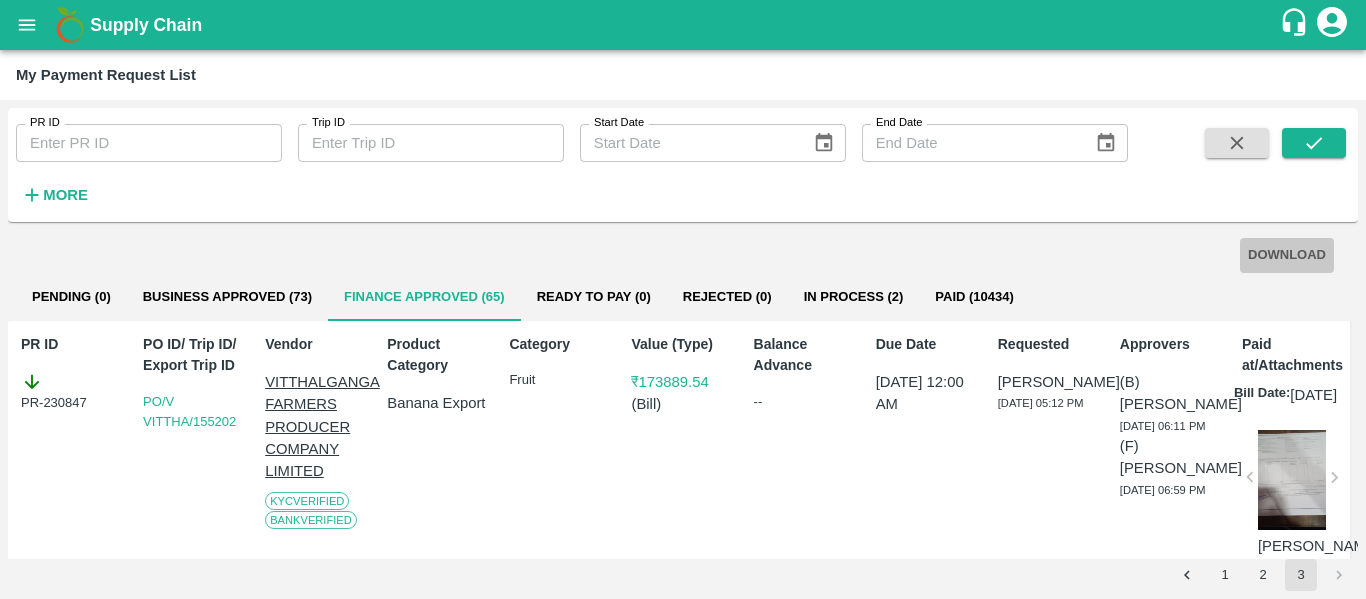 click on "DOWNLOAD" at bounding box center [1287, 255] 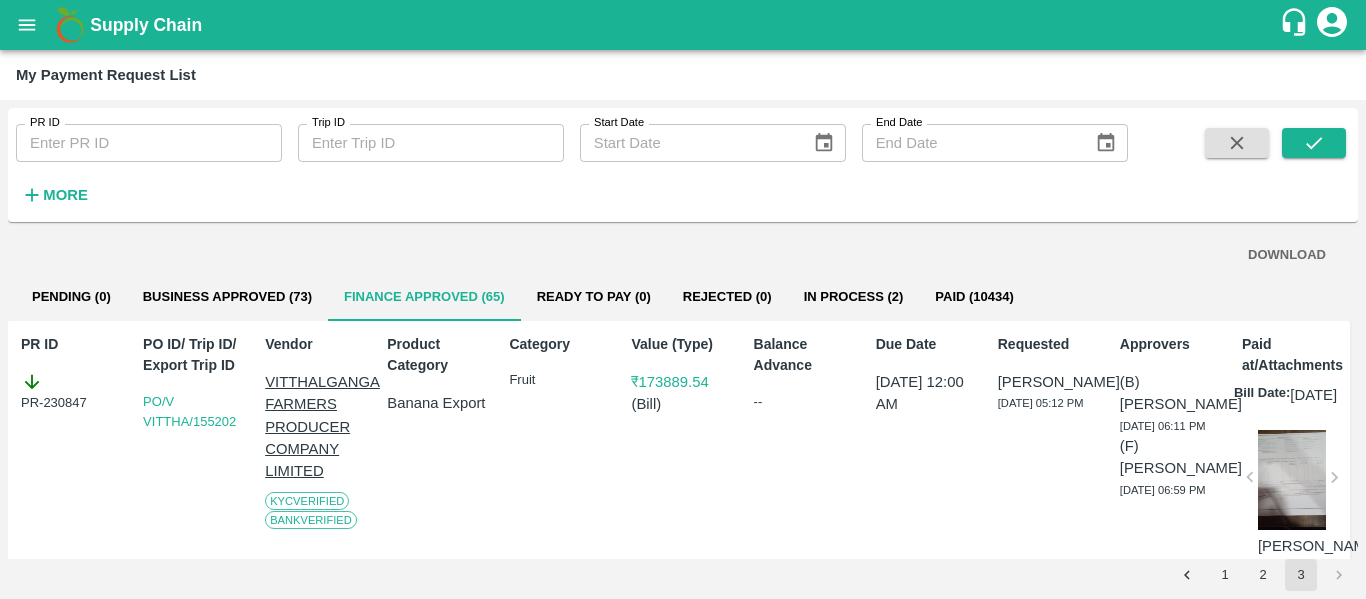 click 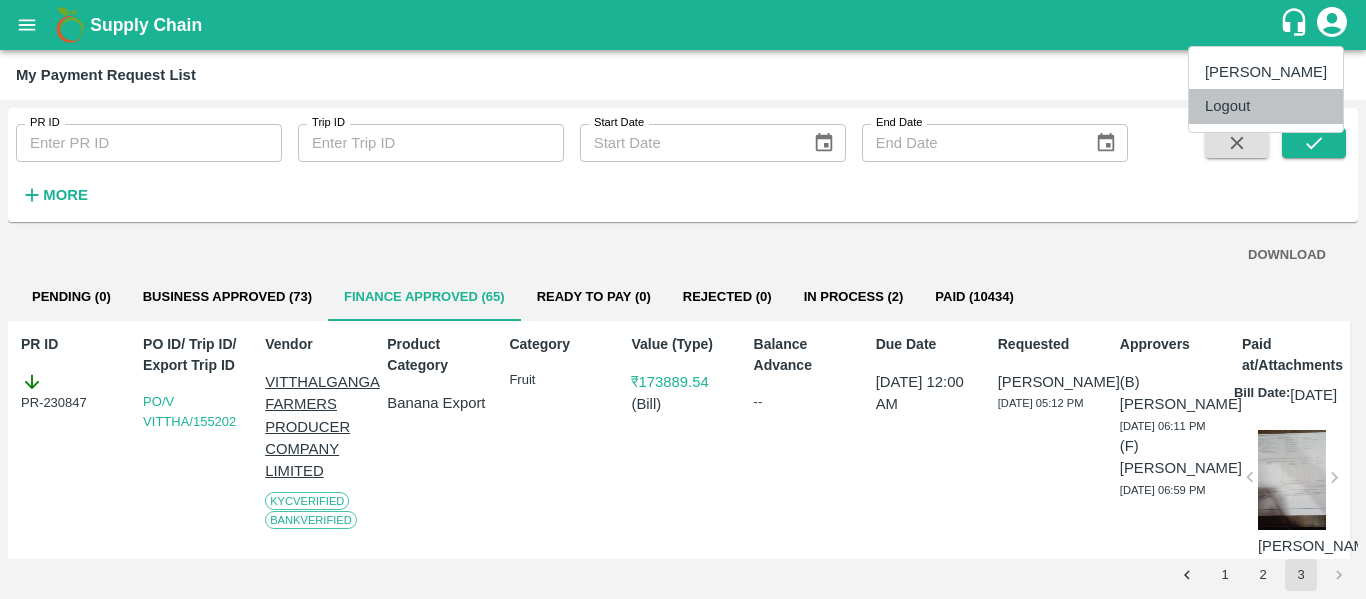 click on "Logout" at bounding box center (1266, 106) 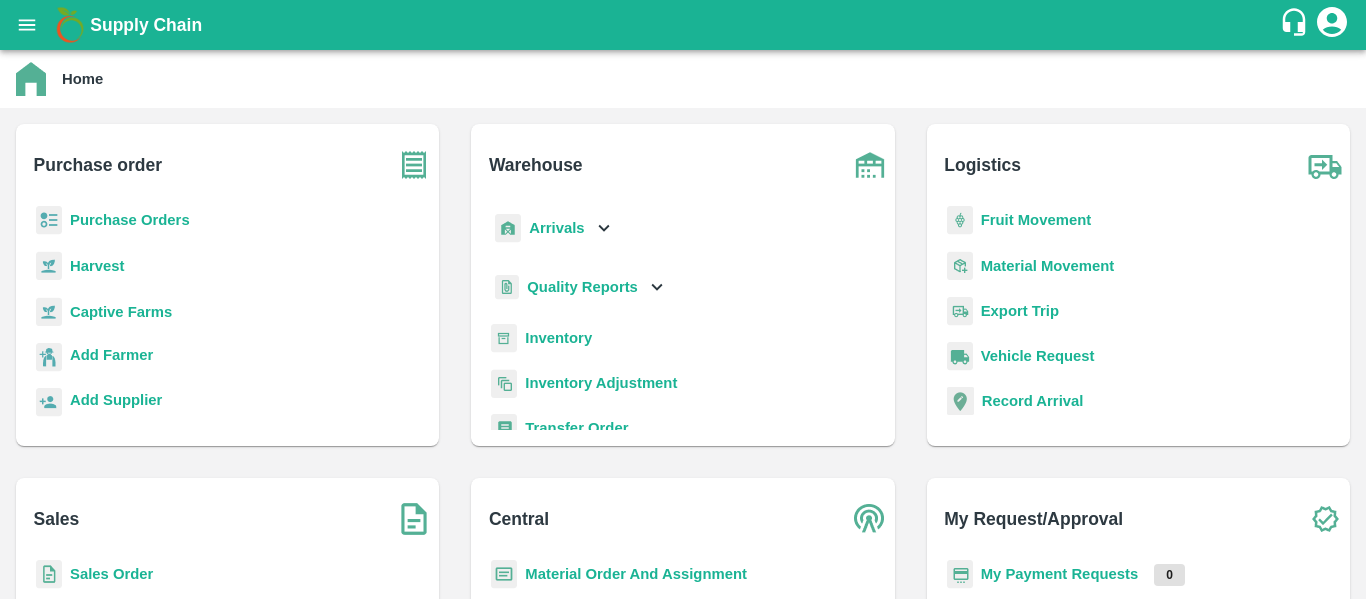 click on "My Payment Requests" at bounding box center (1060, 574) 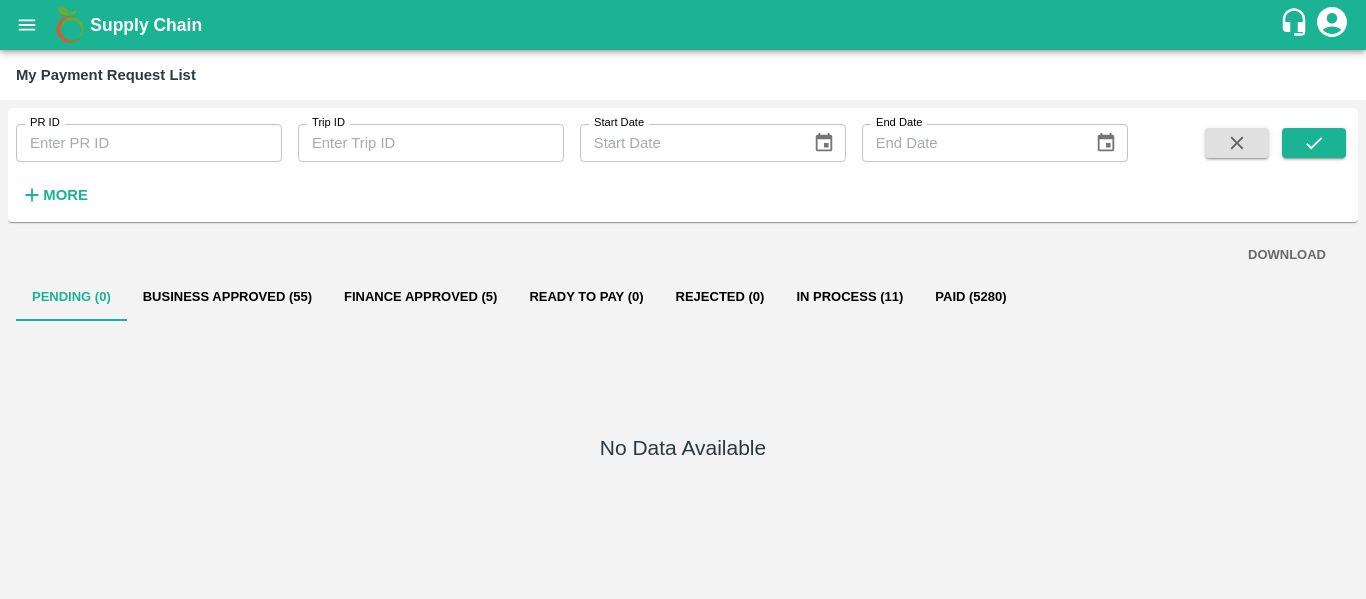 click on "Finance Approved (5)" at bounding box center (420, 297) 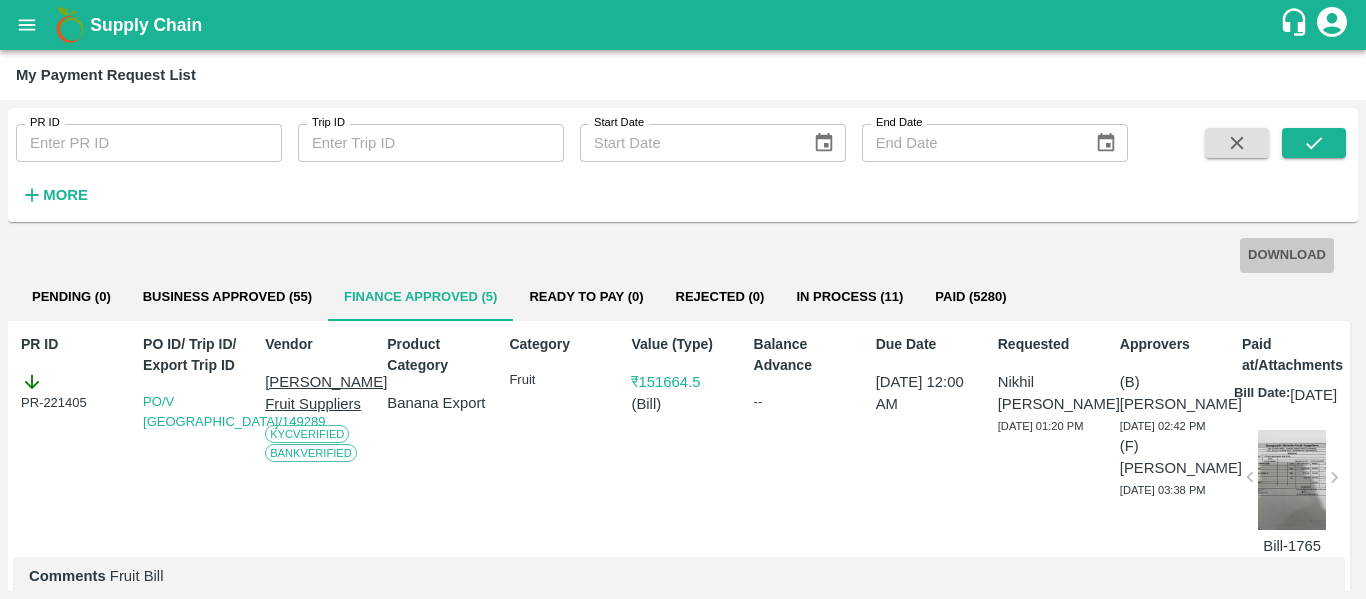 click on "DOWNLOAD" at bounding box center [1287, 255] 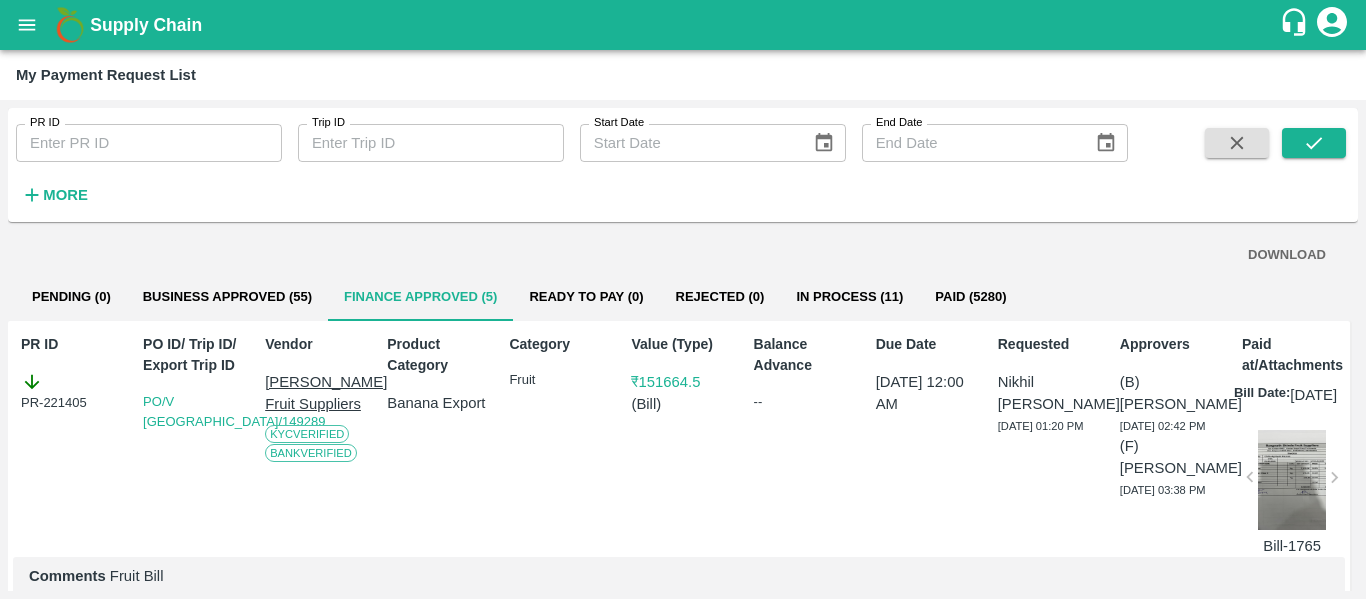 click on "Balance Advance --" at bounding box center (801, 441) 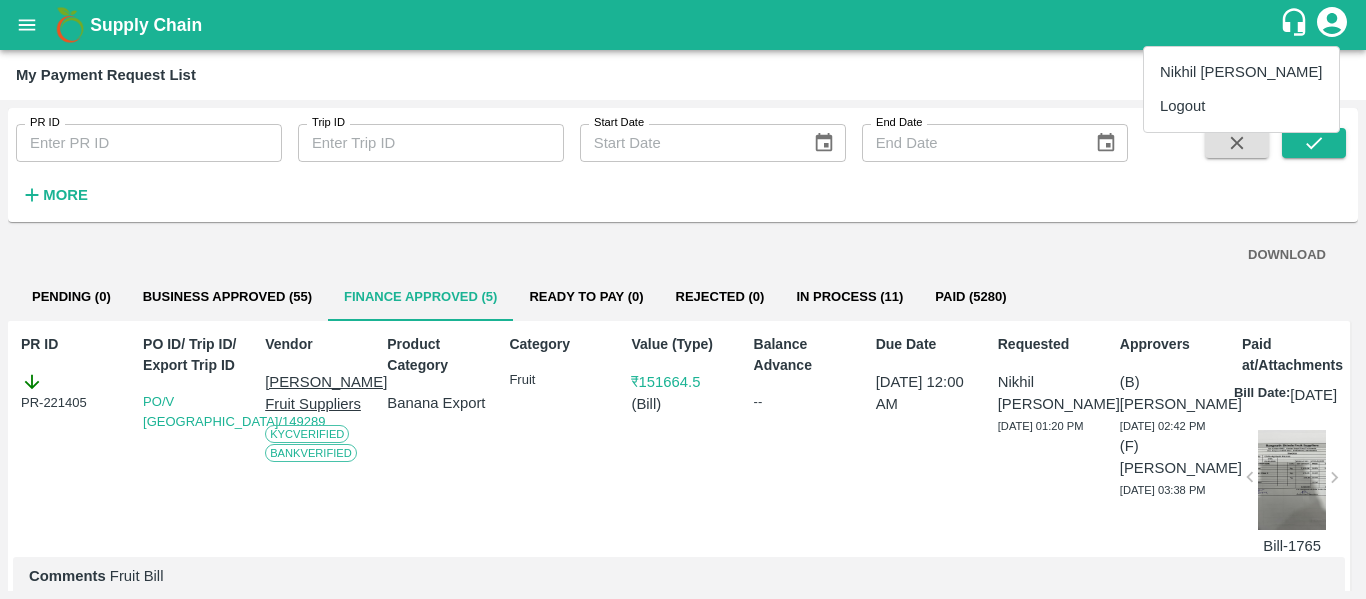 click on "Logout" at bounding box center (1241, 106) 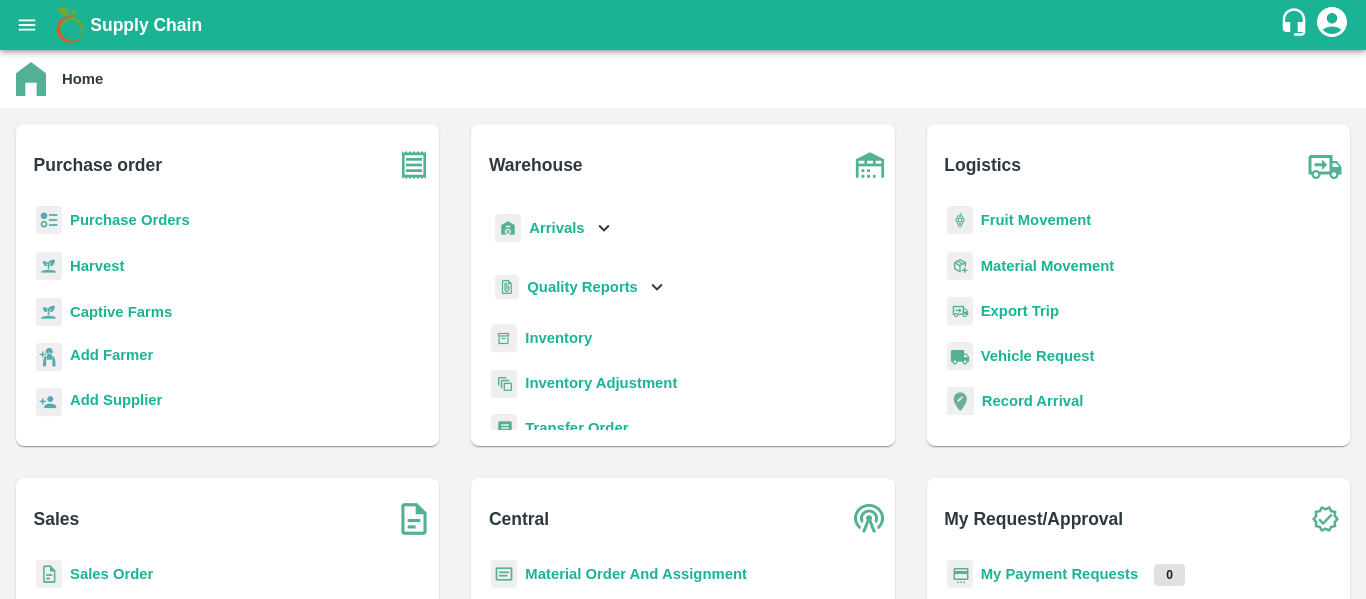click on "My Payment Requests" at bounding box center [1060, 574] 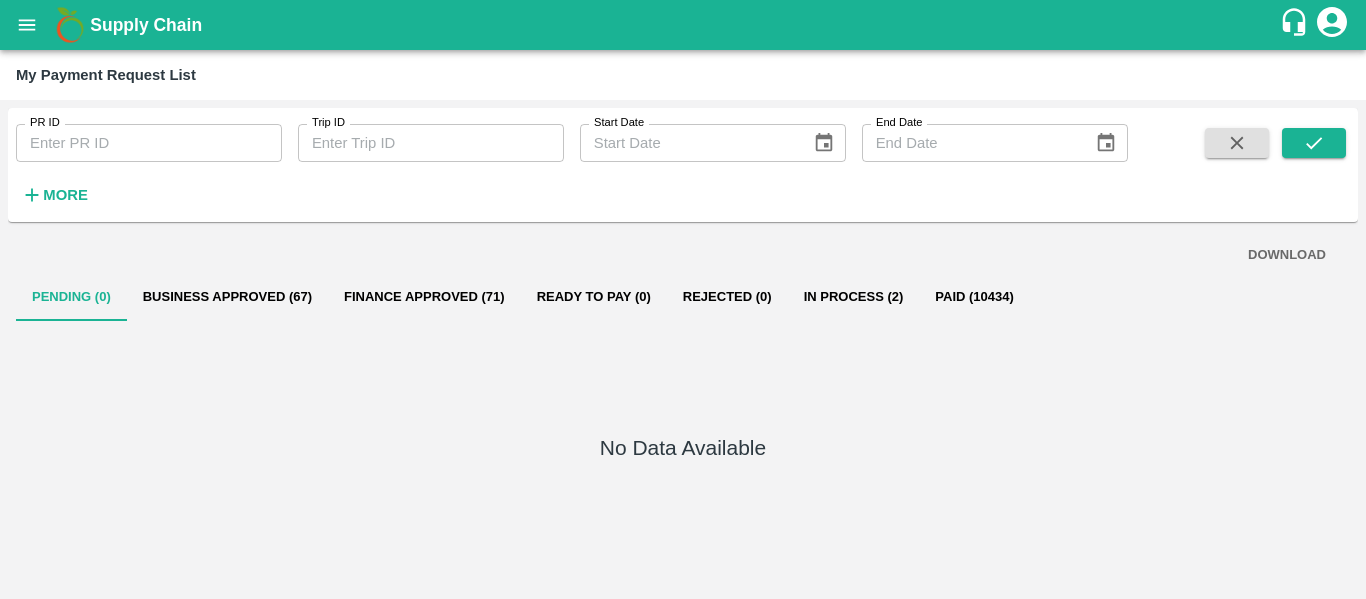 click 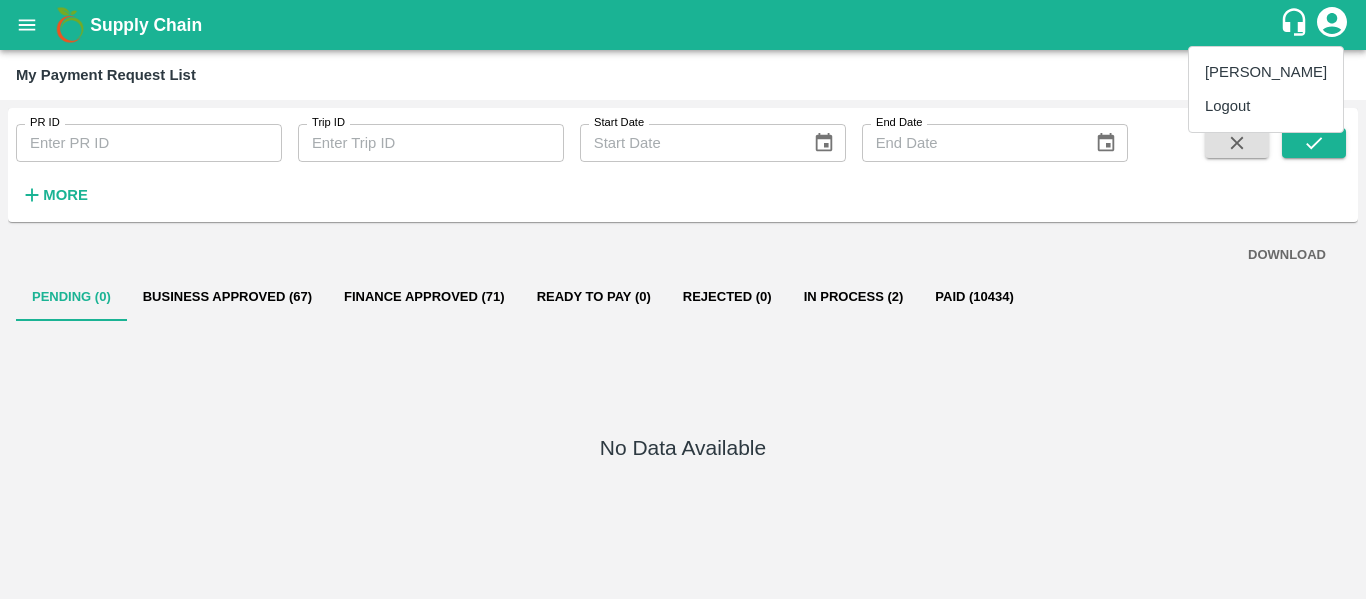 click on "Logout" at bounding box center (1266, 106) 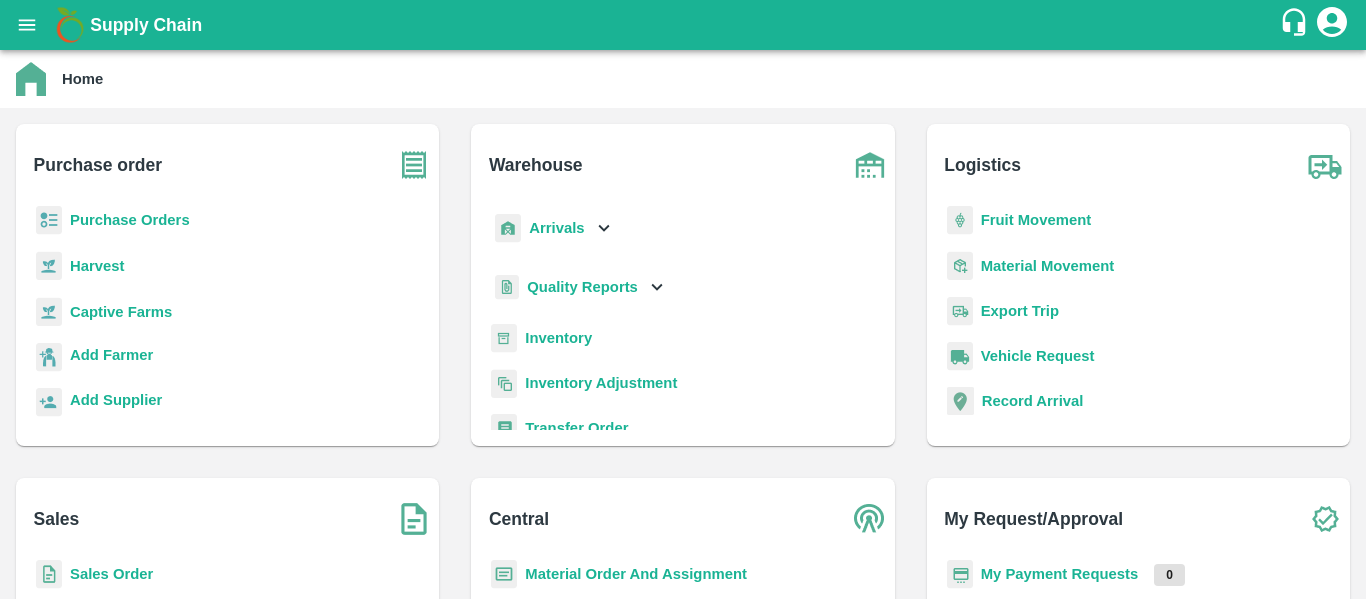 click on "Purchase Orders" at bounding box center [130, 220] 